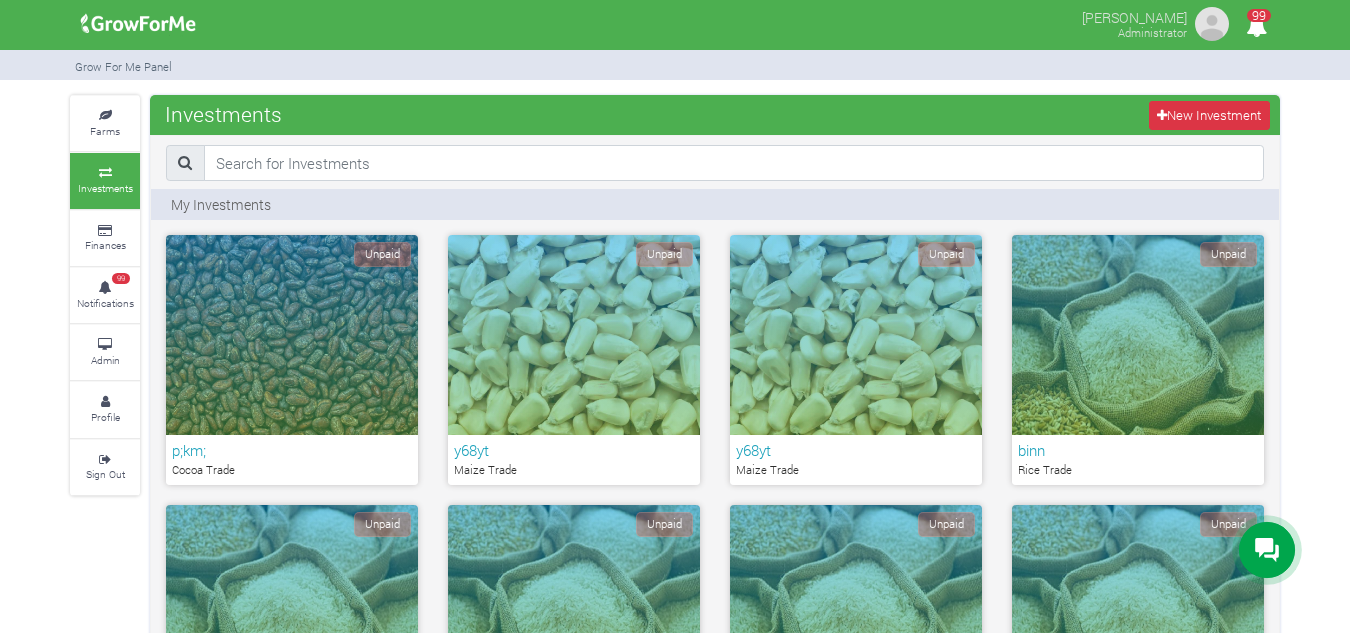 scroll, scrollTop: 0, scrollLeft: 0, axis: both 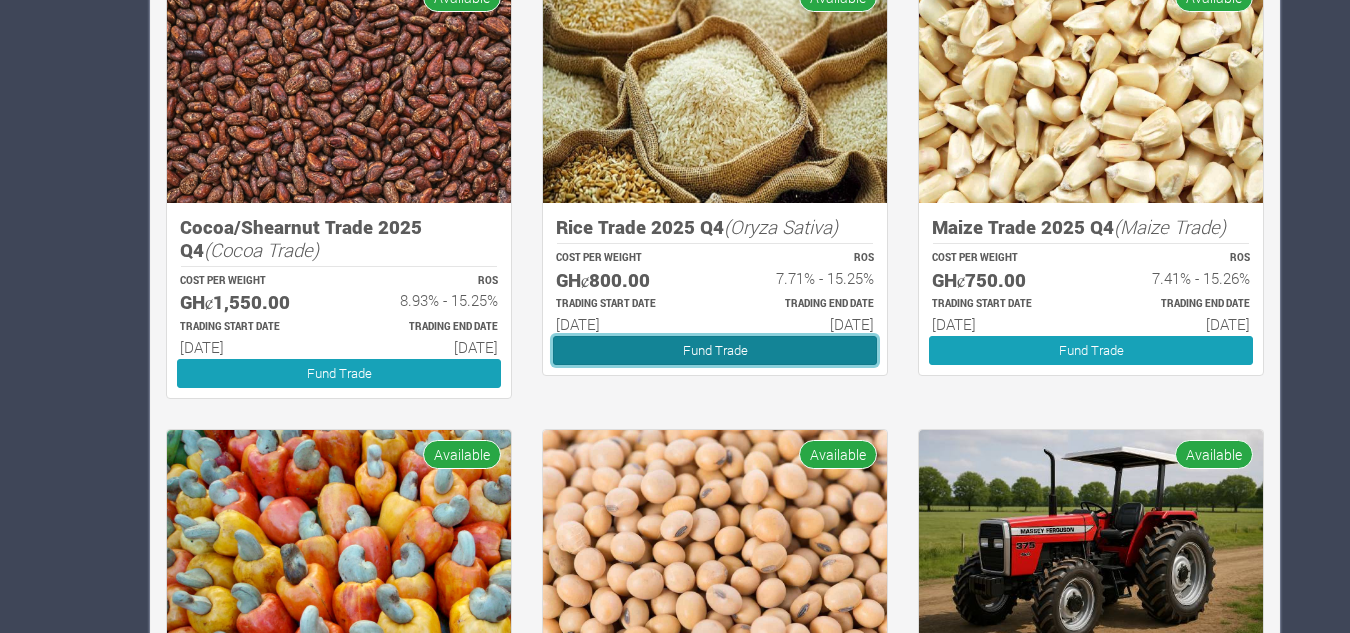 click on "Fund Trade" at bounding box center (715, 350) 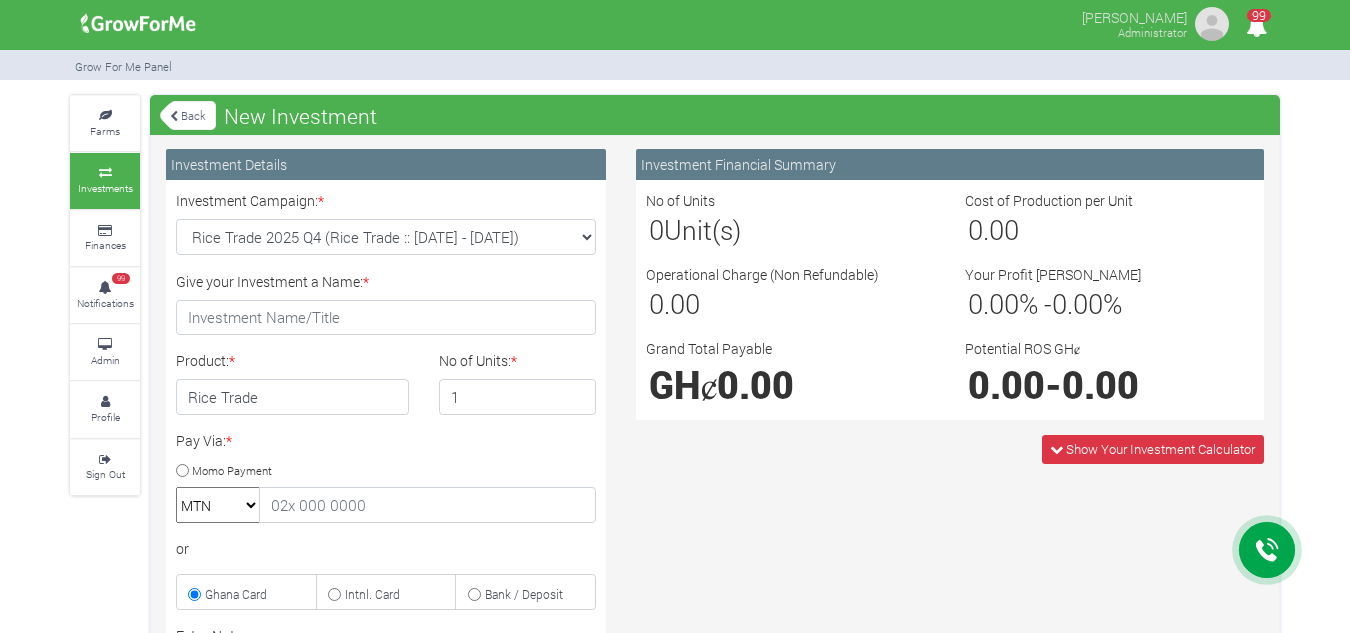 scroll, scrollTop: 0, scrollLeft: 0, axis: both 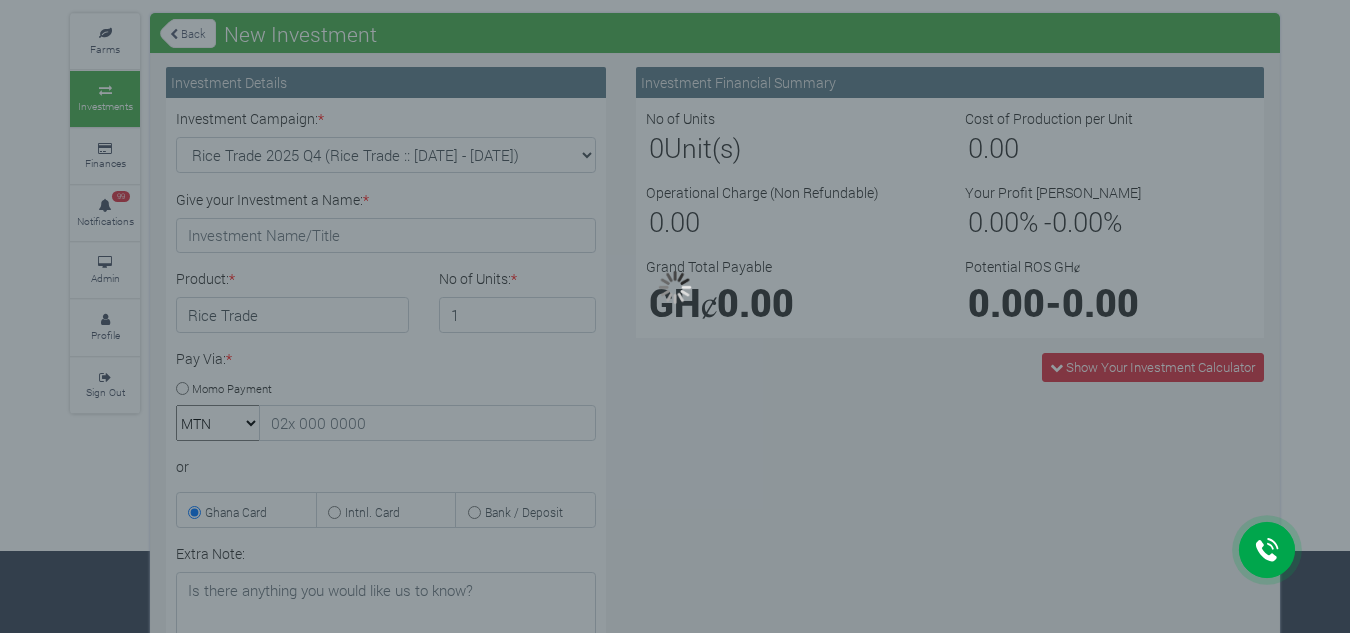 type on "1" 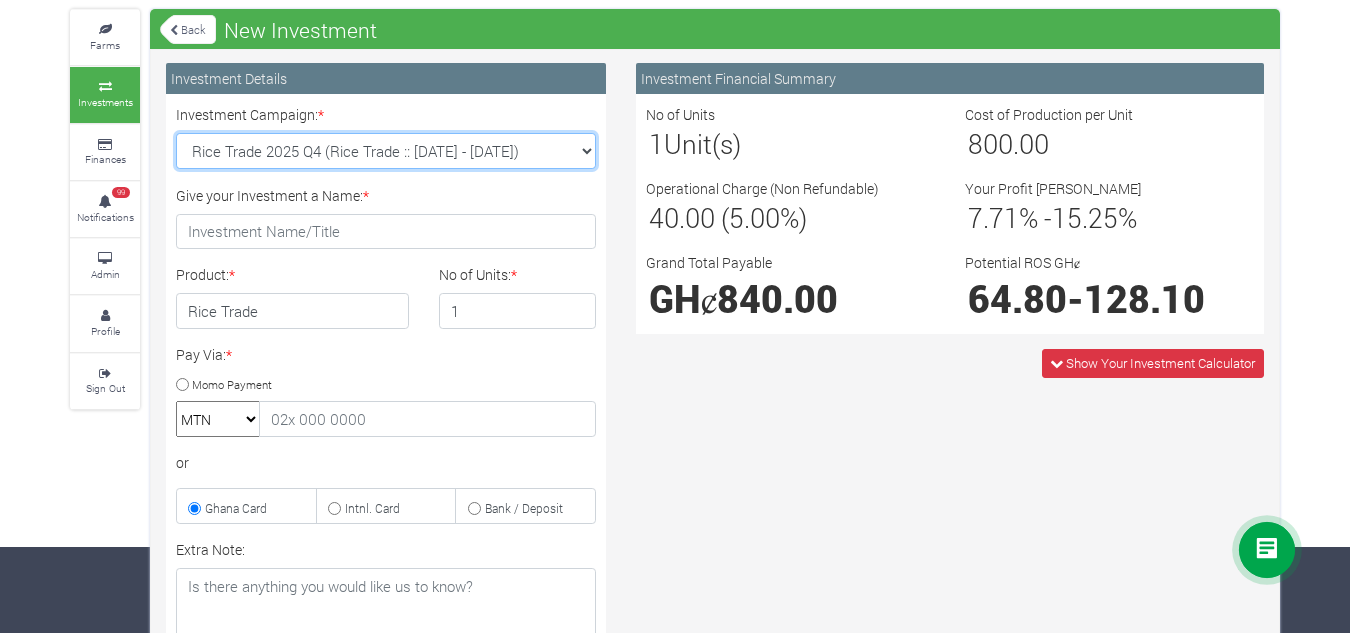 click on "Rice Trade 2025 Q4 (Rice Trade :: [DATE] - [DATE])
Maize Trade 2025 Q4 (Maize Trade :: [DATE] - [DATE])
Cashew Trade 2025 Q4 (Cashew Trade :: [DATE] - [DATE])
Machinery Fund (10 Yrs) (Machinery :: [DATE] - [DATE]) Soybean Trade 2025 Q4 (Soybean Trade :: [DATE] - [DATE])" at bounding box center [386, 151] 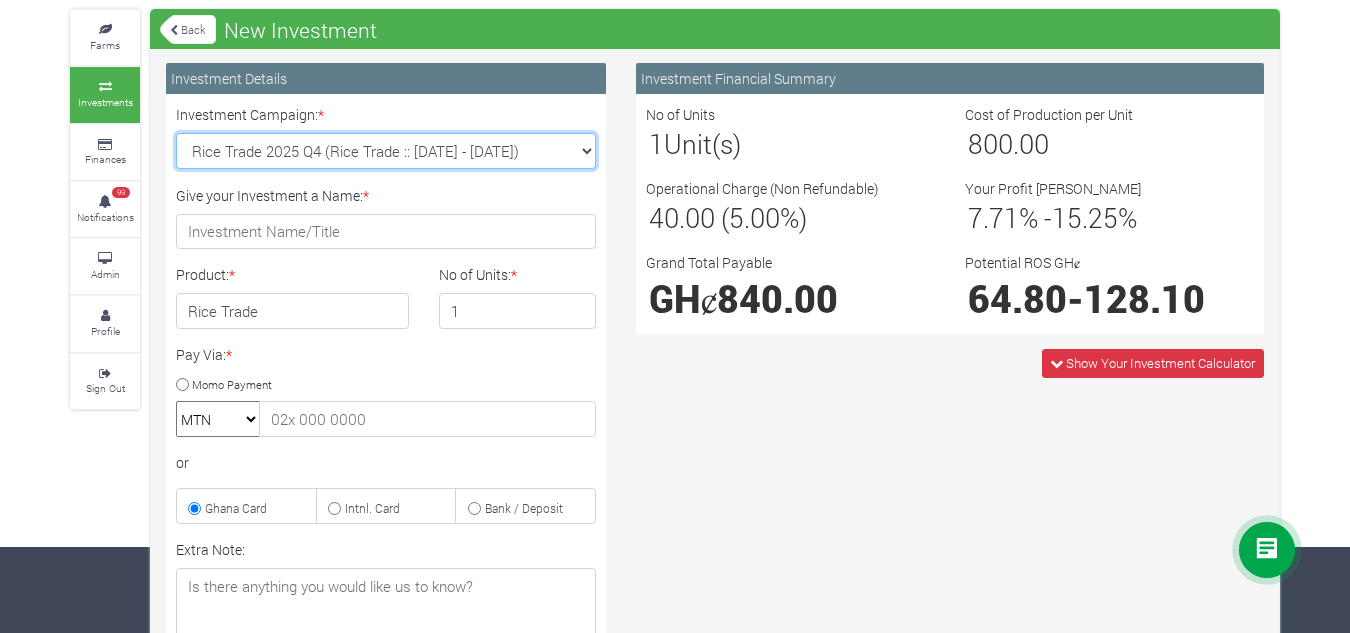 select on "44" 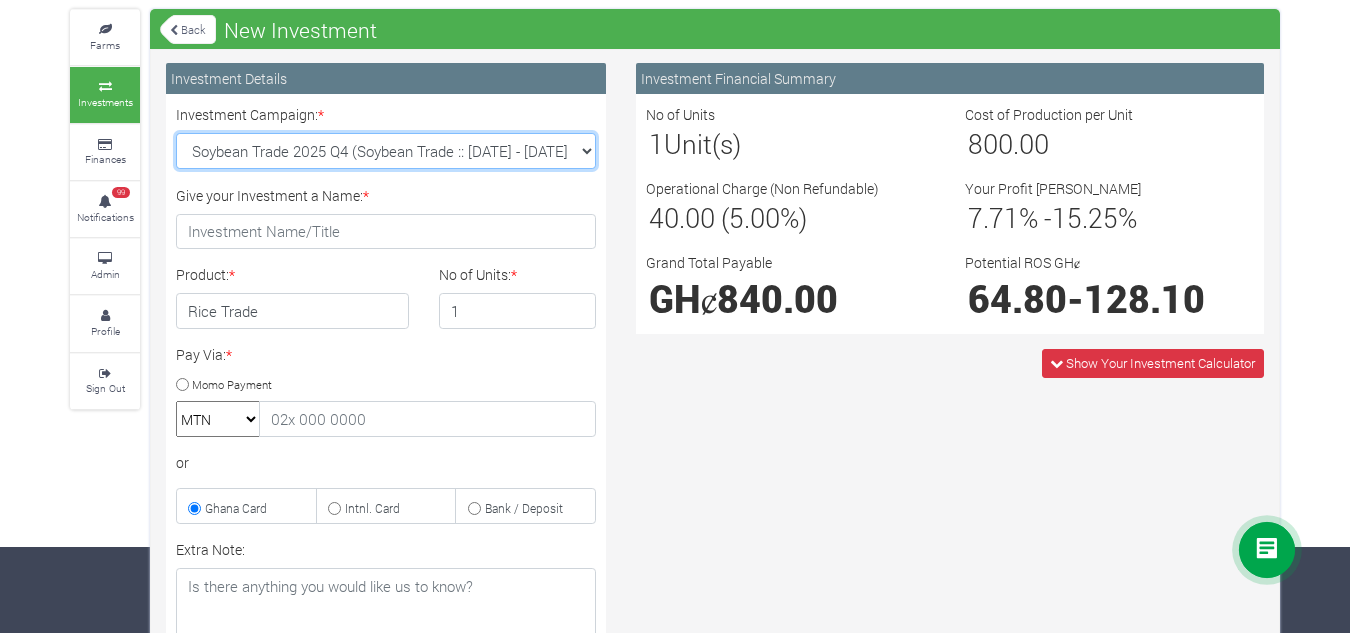 click on "Rice Trade 2025 Q4 (Rice Trade :: 01st Oct 2025 - 31st Mar 2026)
Maize Trade 2025 Q4 (Maize Trade :: 01st Oct 2025 - 31st Mar 2026)
Cashew Trade 2025 Q4 (Cashew Trade :: 01st Oct 2025 - 31st Mar 2026)
Machinery Fund (10 Yrs) (Machinery :: 01st Jun 2025 - 01st Jun 2035) Soybean Trade 2025 Q4 (Soybean Trade :: 01st Oct 2025 - 31st Mar 2026)" at bounding box center (386, 151) 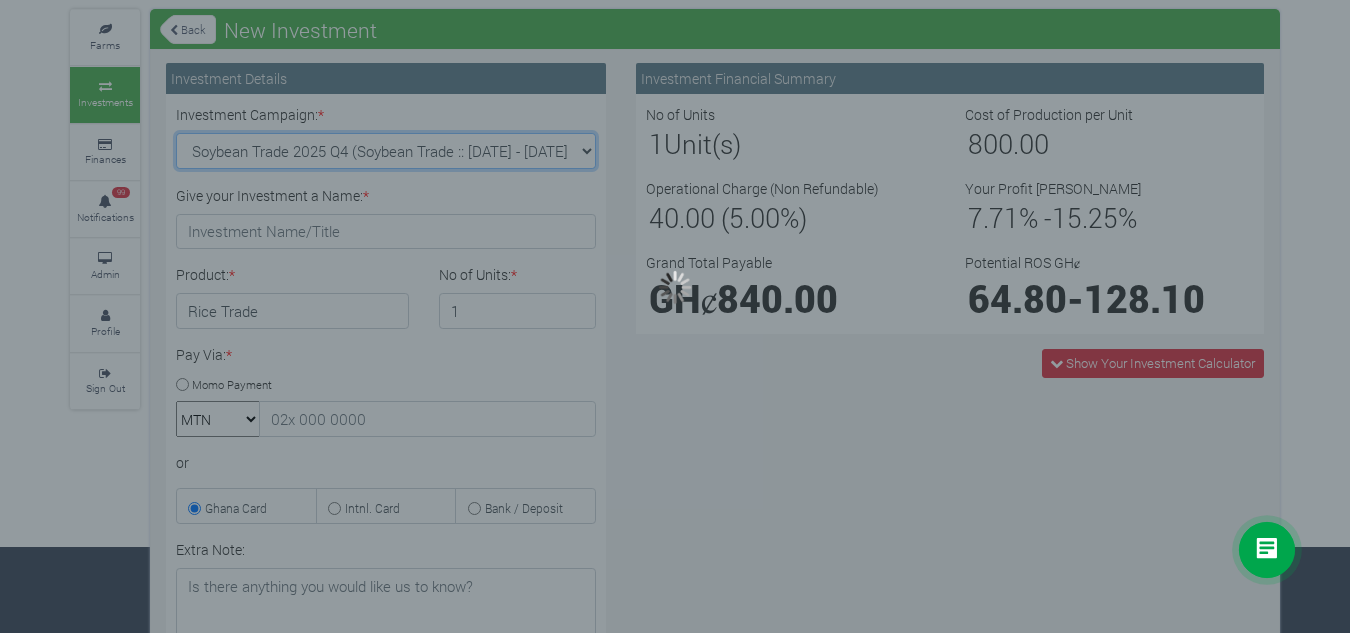 type on "1" 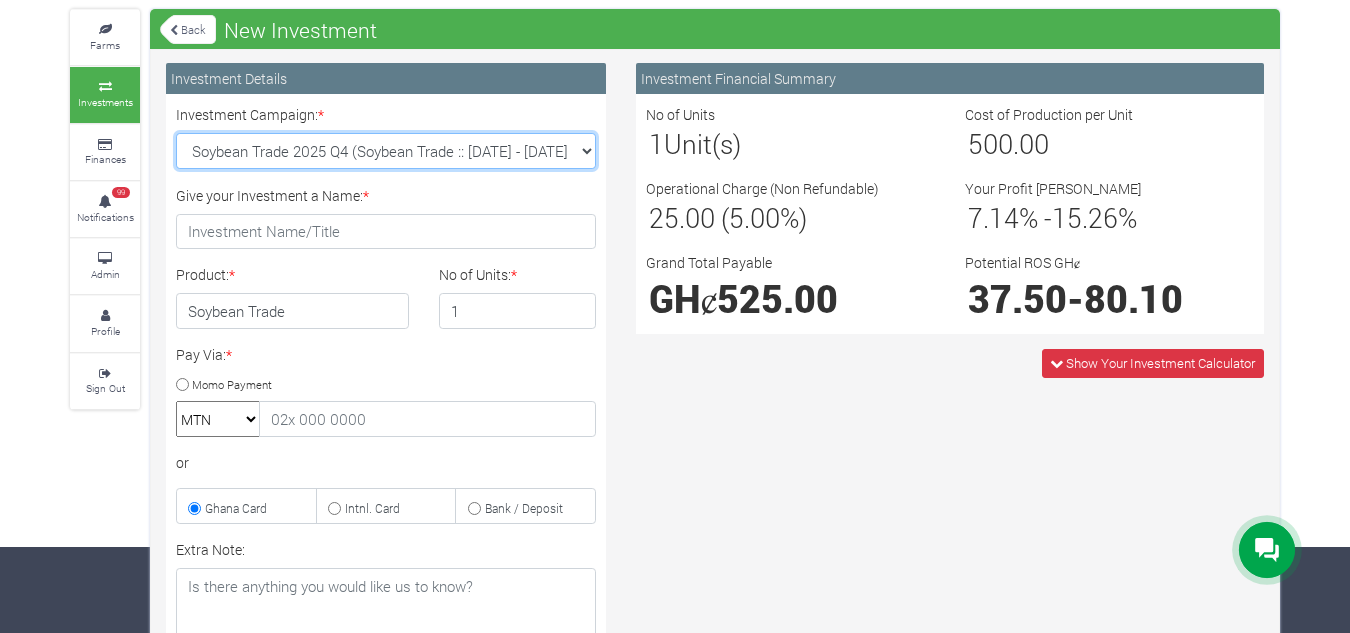 click on "Rice Trade 2025 Q4 (Rice Trade :: 01st Oct 2025 - 31st Mar 2026)
Maize Trade 2025 Q4 (Maize Trade :: 01st Oct 2025 - 31st Mar 2026)
Cashew Trade 2025 Q4 (Cashew Trade :: 01st Oct 2025 - 31st Mar 2026)
Machinery Fund (10 Yrs) (Machinery :: 01st Jun 2025 - 01st Jun 2035) Soybean Trade 2025 Q4 (Soybean Trade :: 01st Oct 2025 - 31st Mar 2026)" at bounding box center (386, 151) 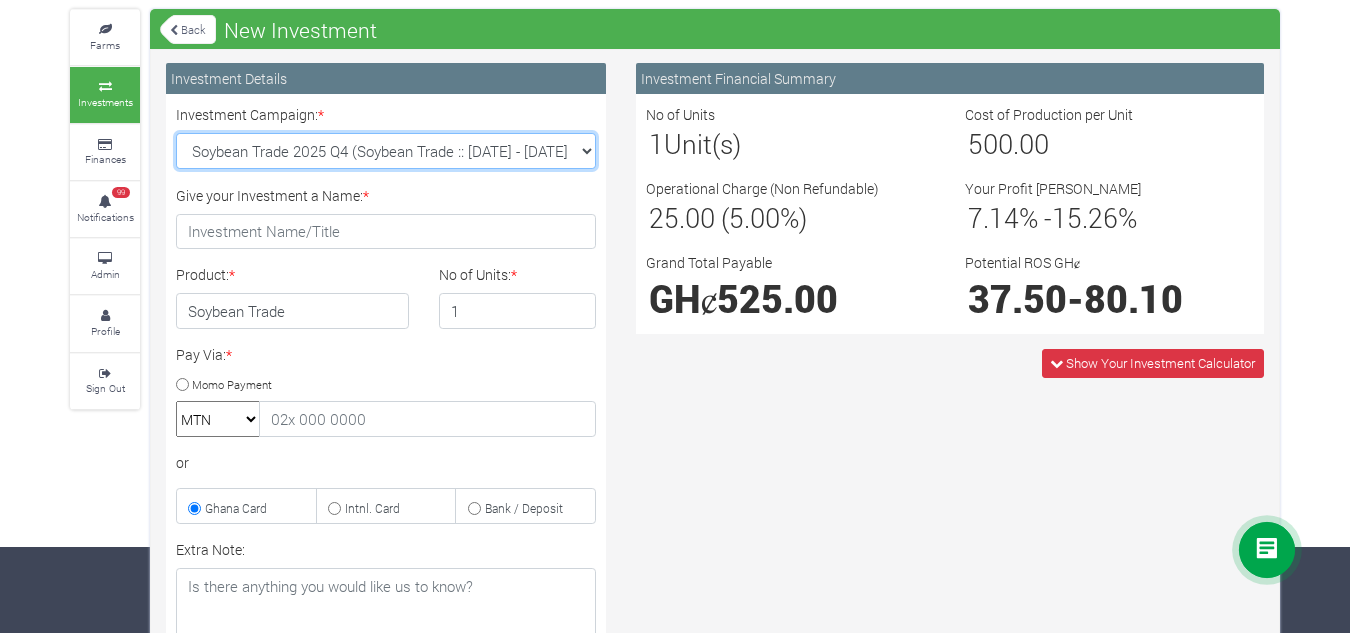 select on "45" 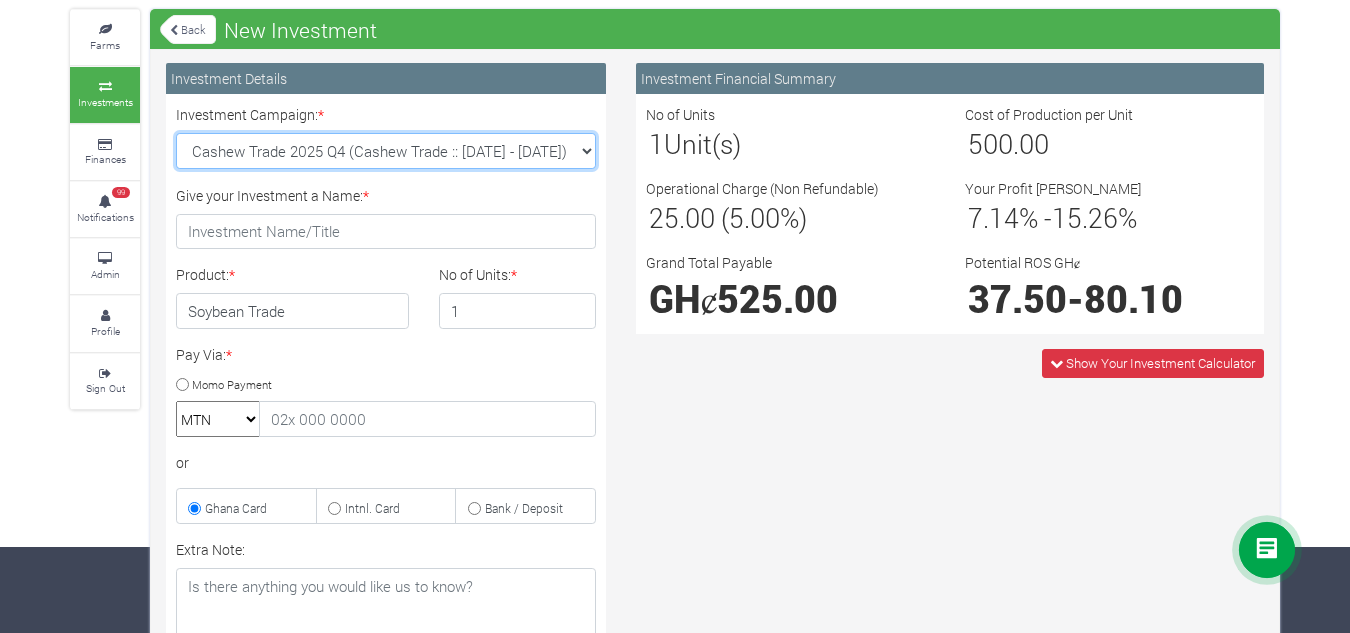 click on "Rice Trade 2025 Q4 (Rice Trade :: 01st Oct 2025 - 31st Mar 2026)
Maize Trade 2025 Q4 (Maize Trade :: 01st Oct 2025 - 31st Mar 2026)
Cashew Trade 2025 Q4 (Cashew Trade :: 01st Oct 2025 - 31st Mar 2026)
Machinery Fund (10 Yrs) (Machinery :: 01st Jun 2025 - 01st Jun 2035) Soybean Trade 2025 Q4 (Soybean Trade :: 01st Oct 2025 - 31st Mar 2026)" at bounding box center (386, 151) 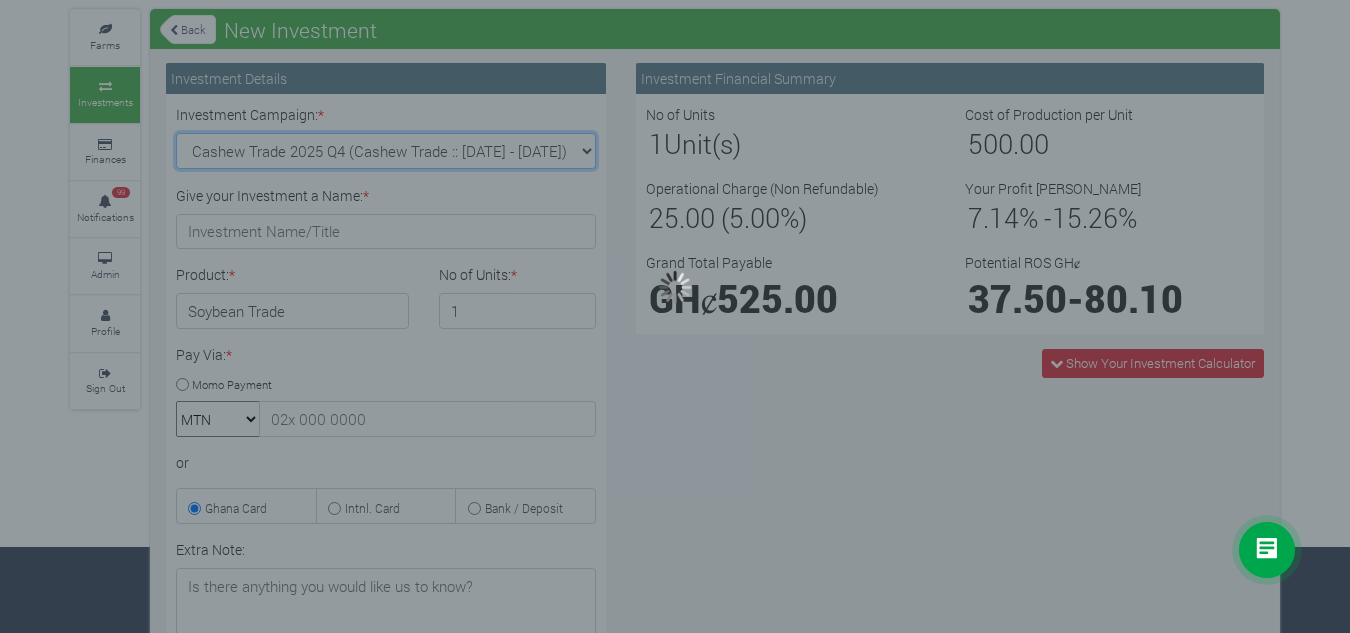 type on "1" 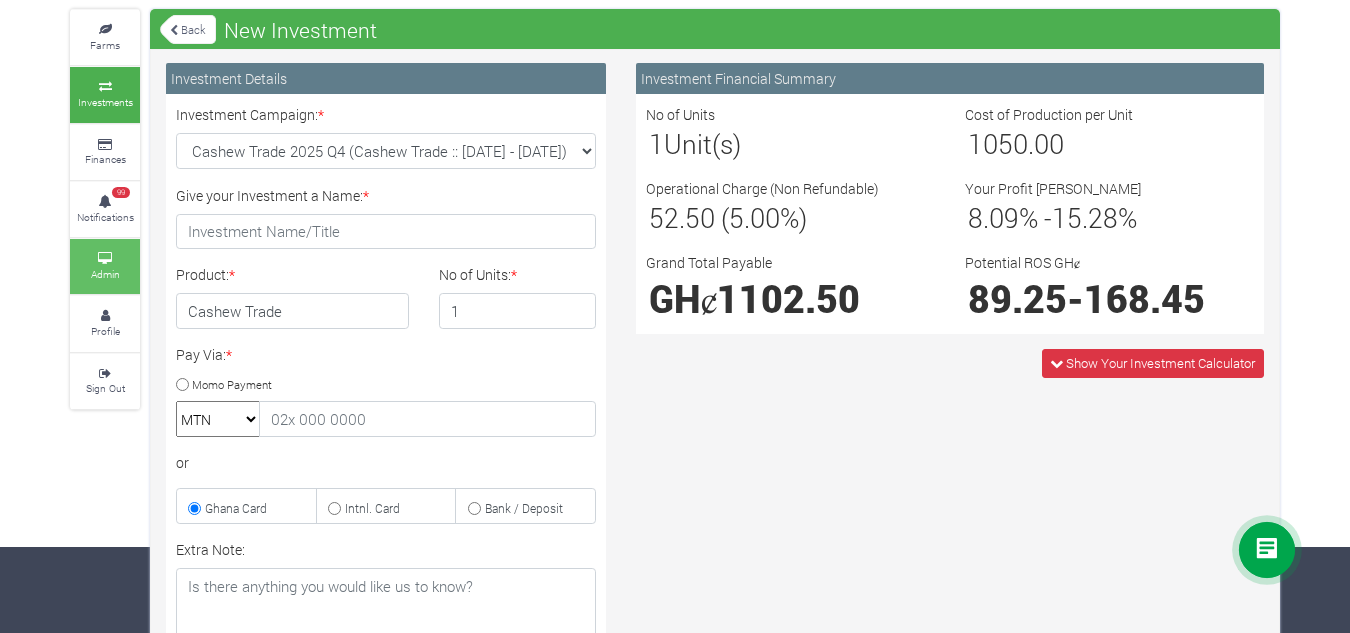 click on "Admin" at bounding box center (105, 266) 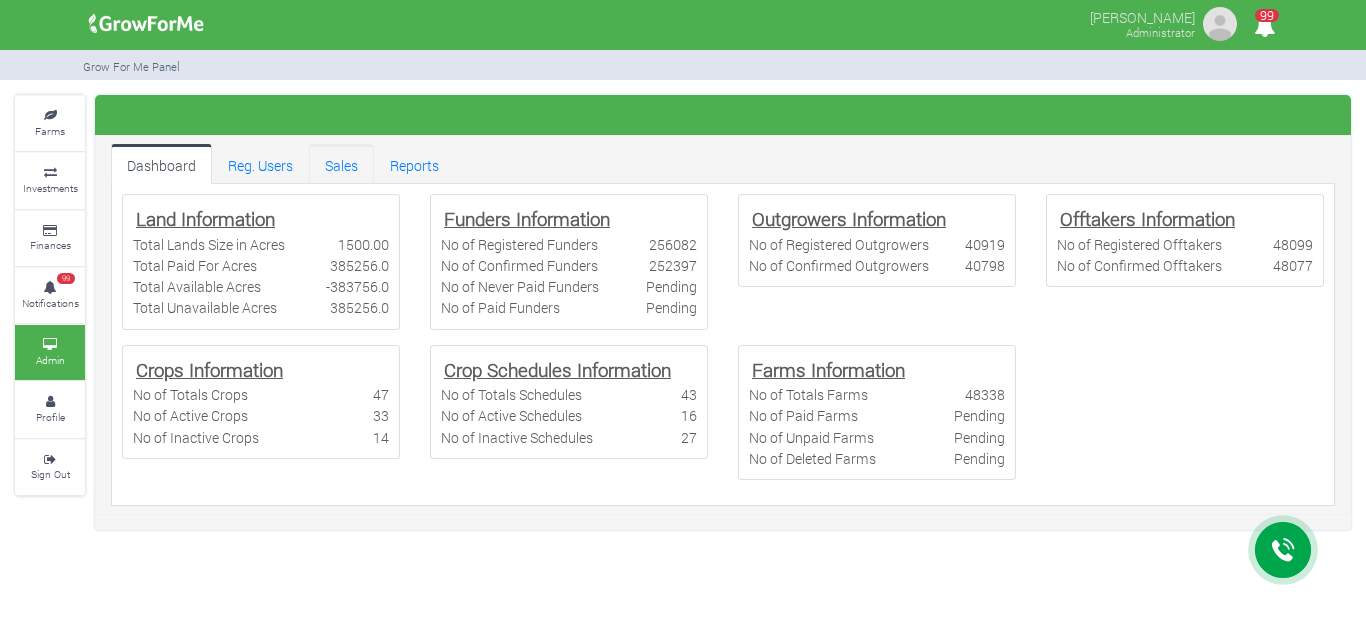 scroll, scrollTop: 0, scrollLeft: 0, axis: both 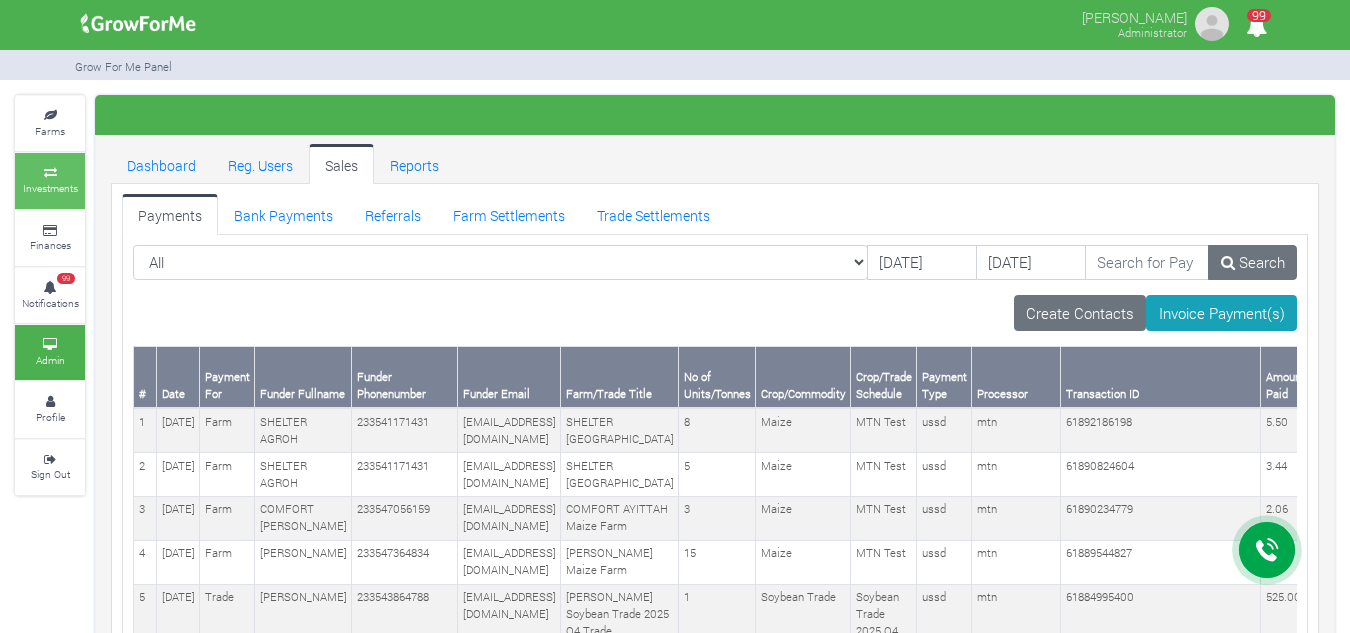 click on "Investments" at bounding box center [50, 188] 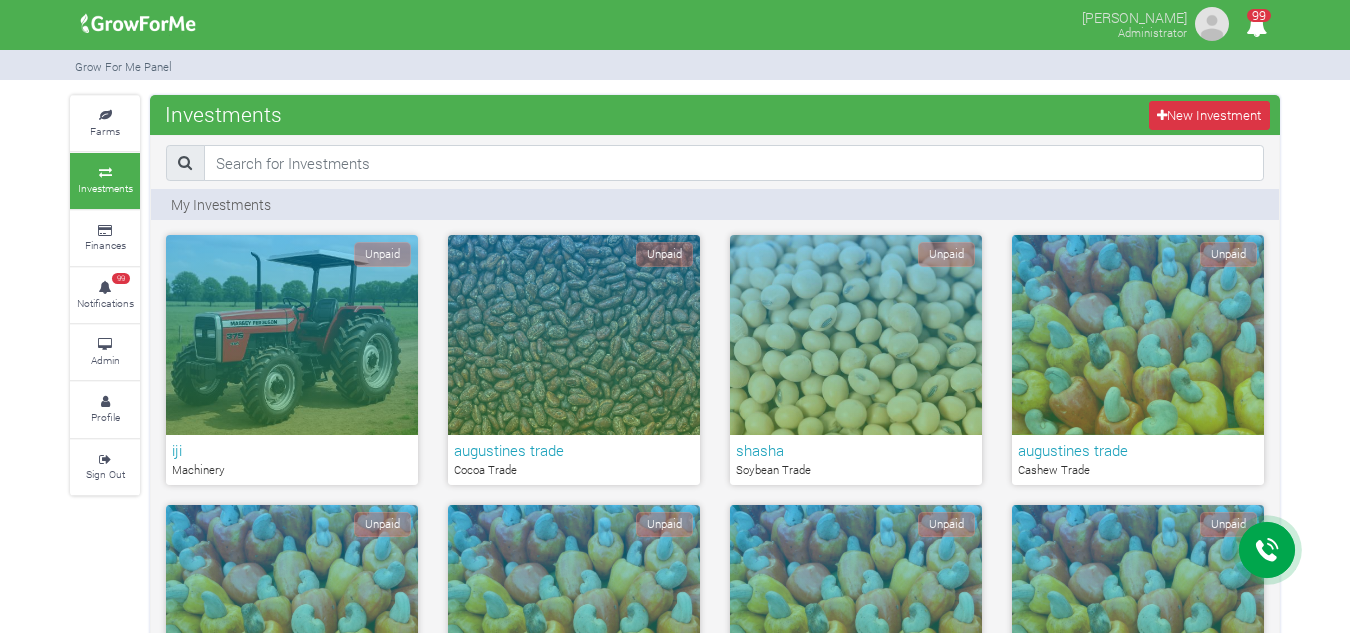 scroll, scrollTop: 0, scrollLeft: 0, axis: both 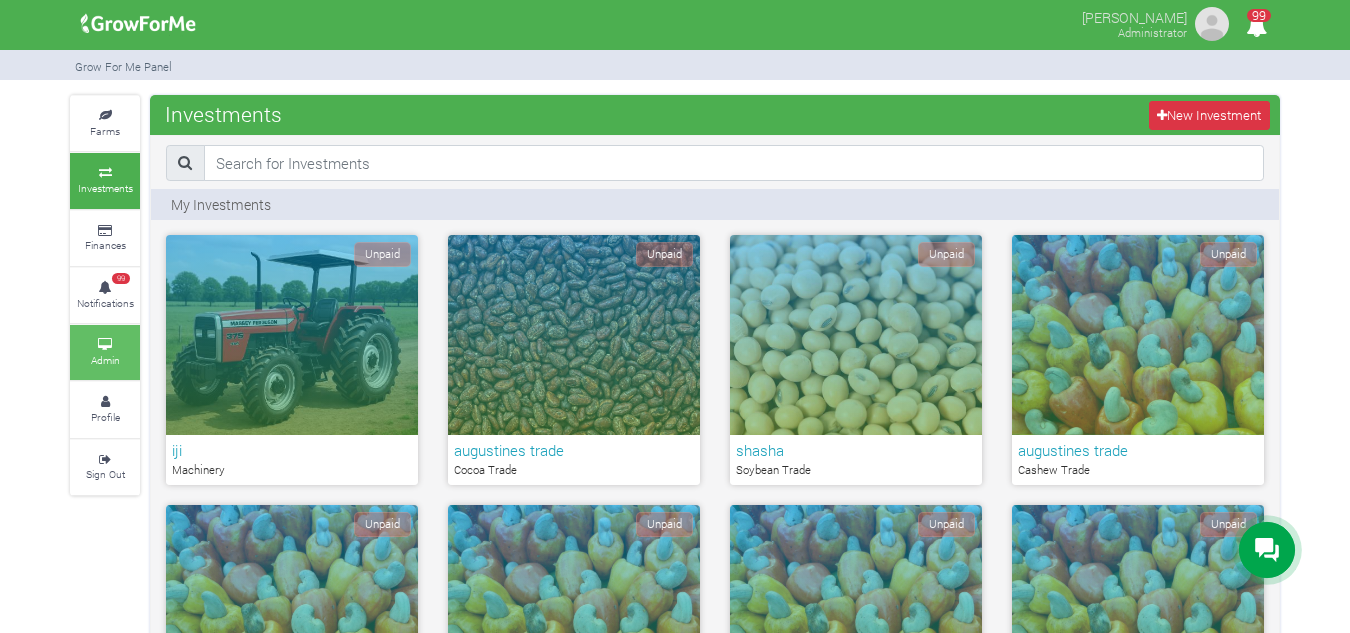 click on "Admin" at bounding box center (105, 352) 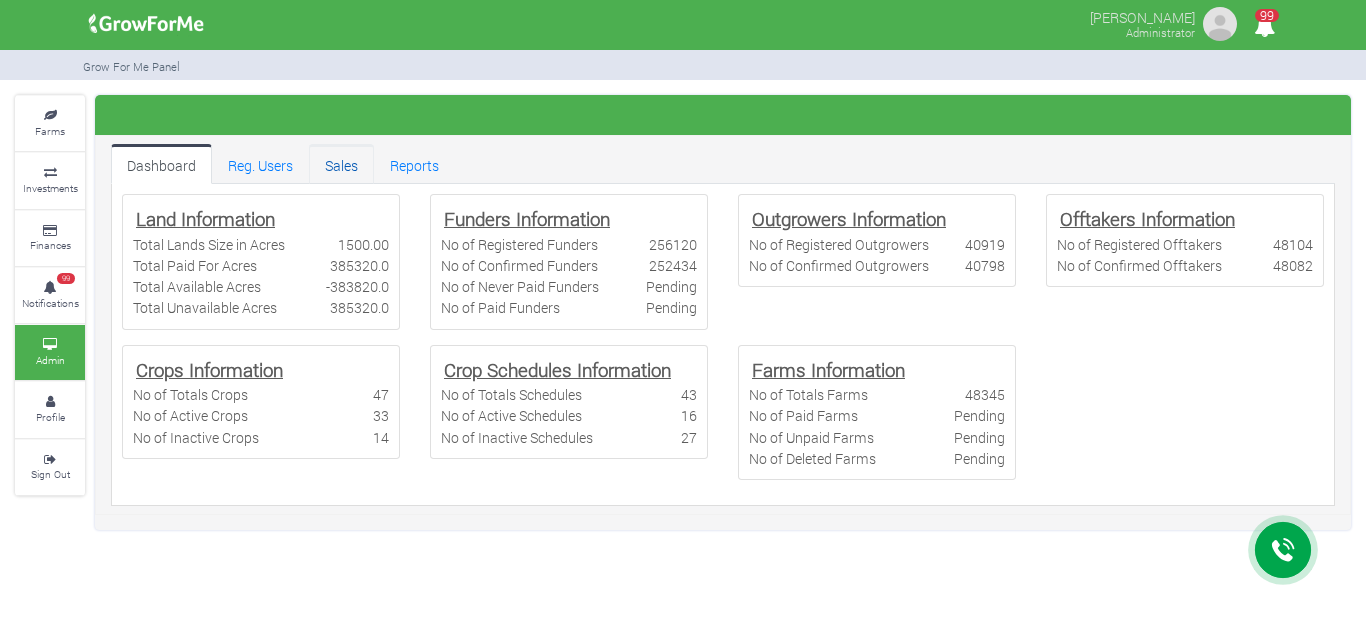 scroll, scrollTop: 0, scrollLeft: 0, axis: both 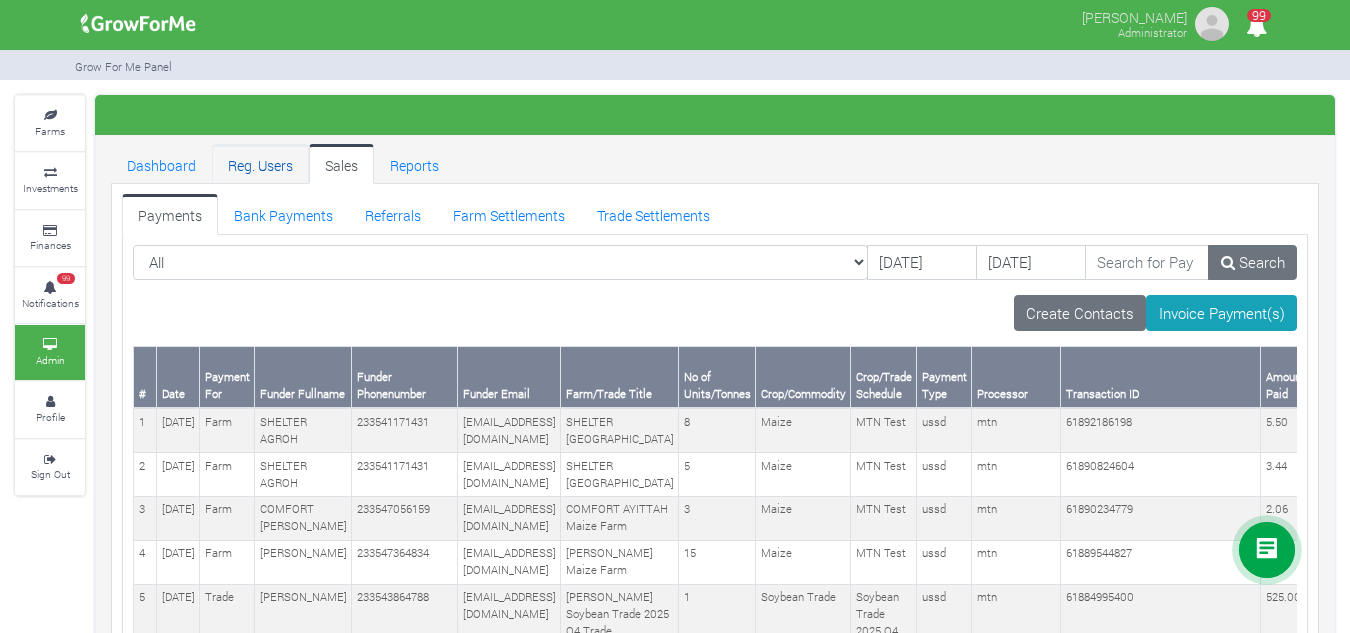 click on "Reg. Users" at bounding box center [260, 164] 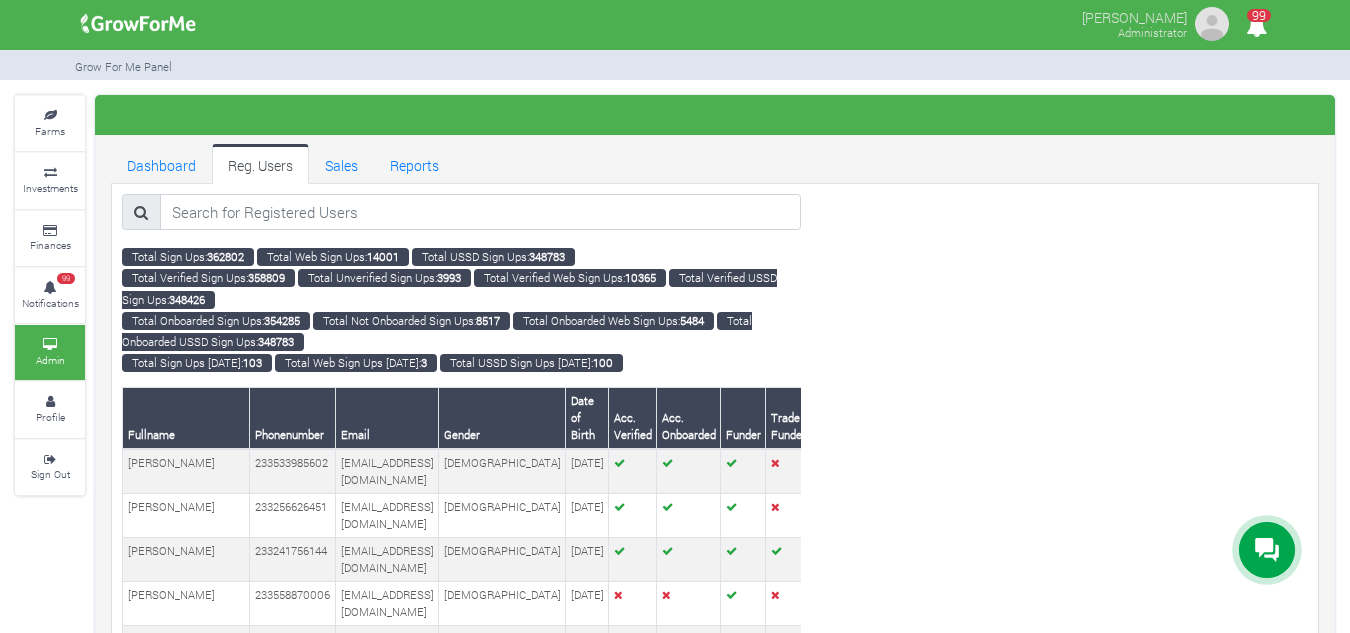 scroll, scrollTop: 113, scrollLeft: 0, axis: vertical 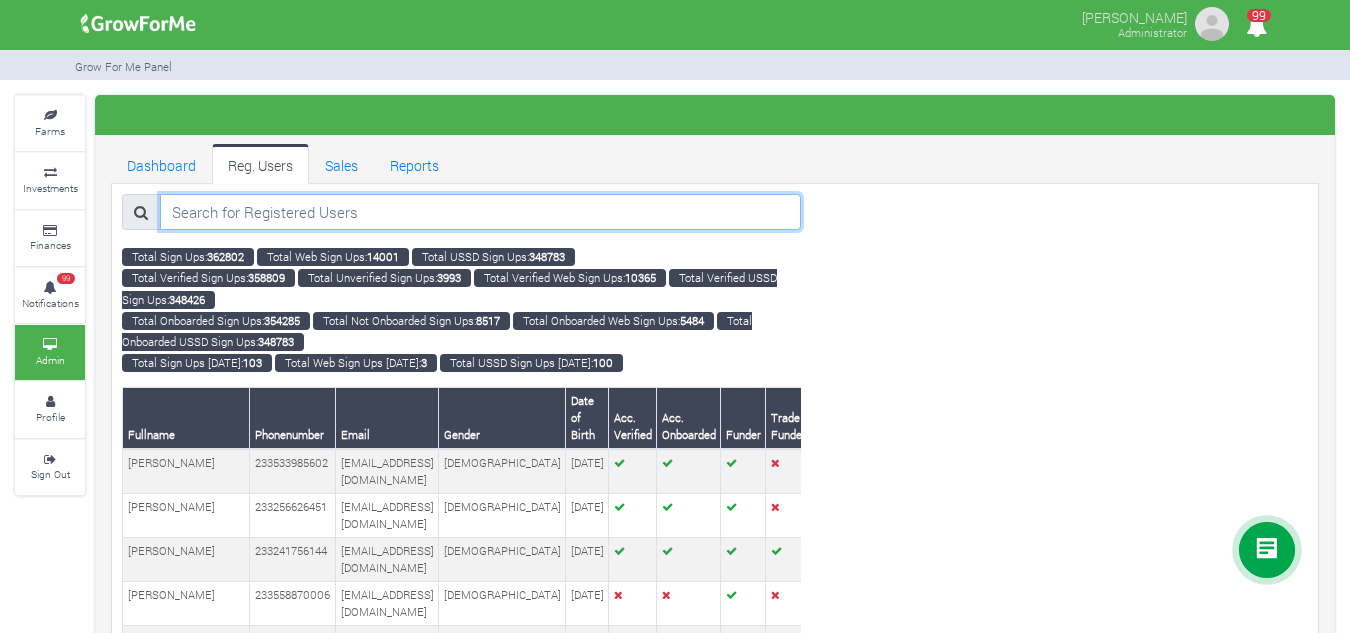 click at bounding box center [481, 212] 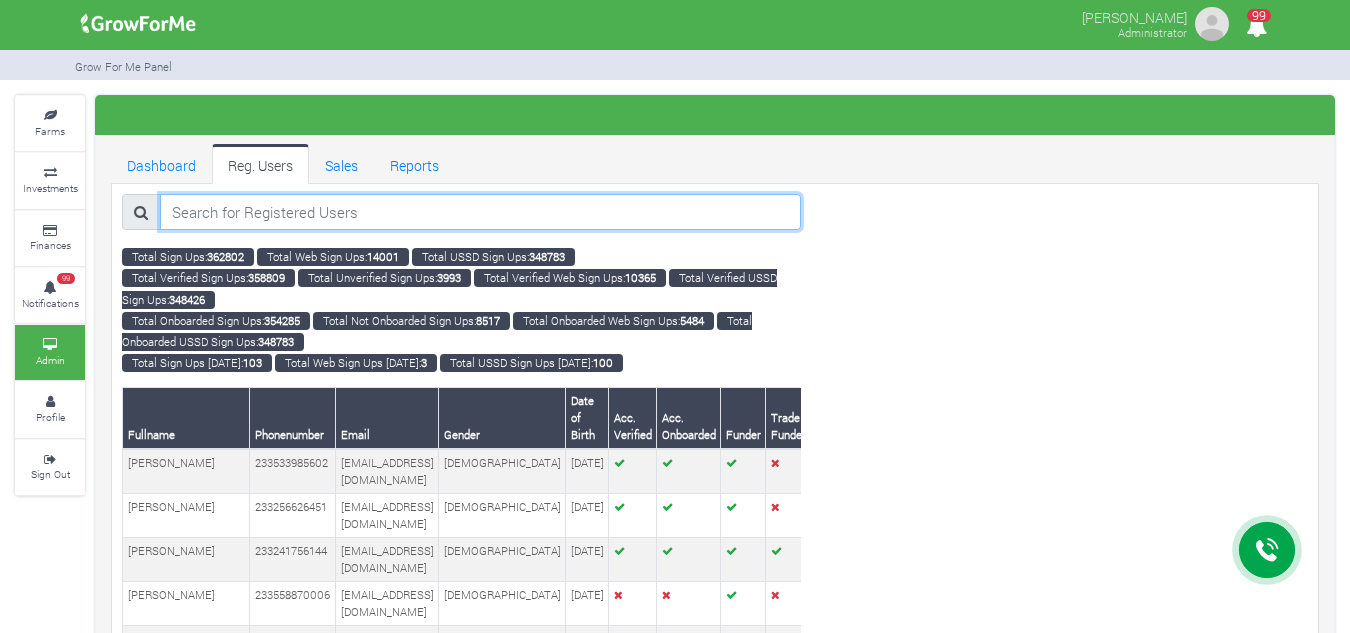 paste on "[EMAIL_ADDRESS][DOMAIN_NAME]" 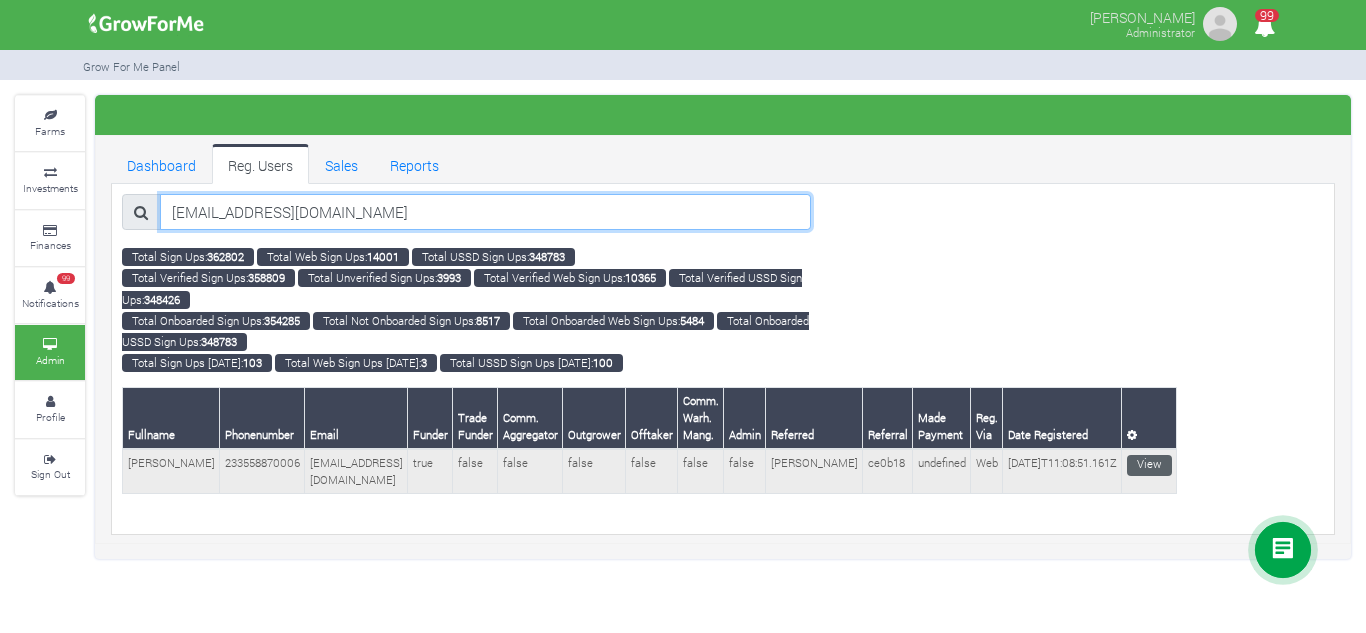 type on "[EMAIL_ADDRESS][DOMAIN_NAME]" 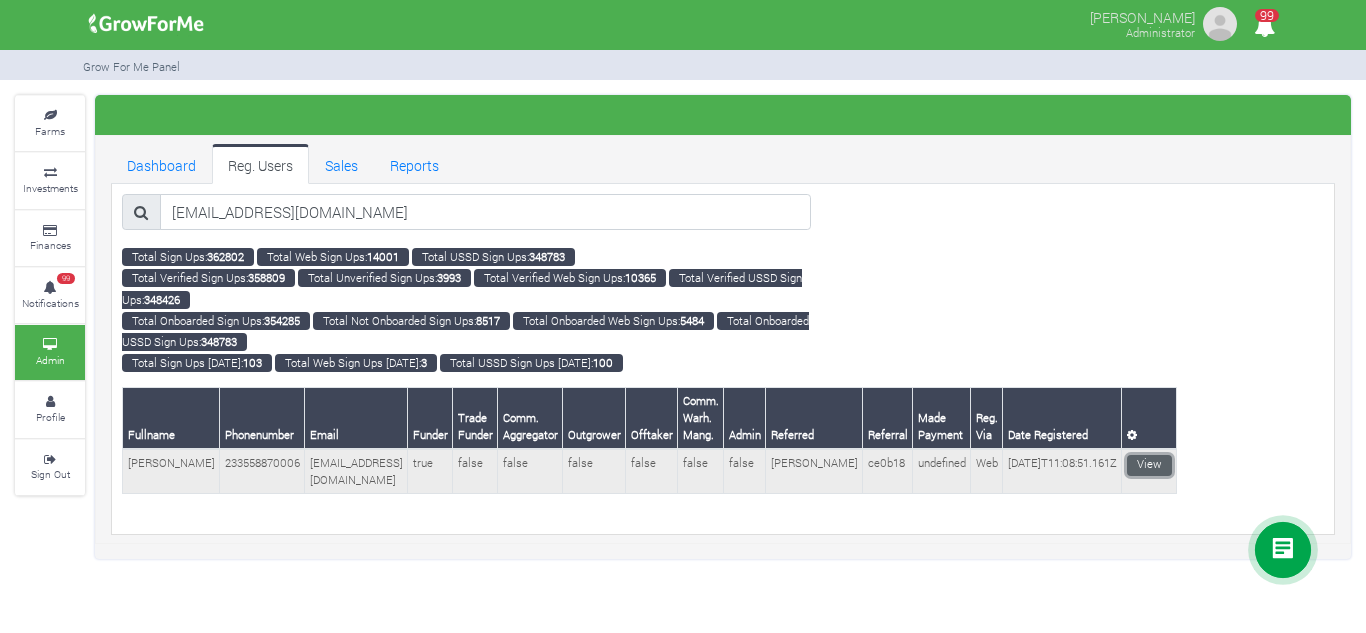 click on "View" at bounding box center (1149, 465) 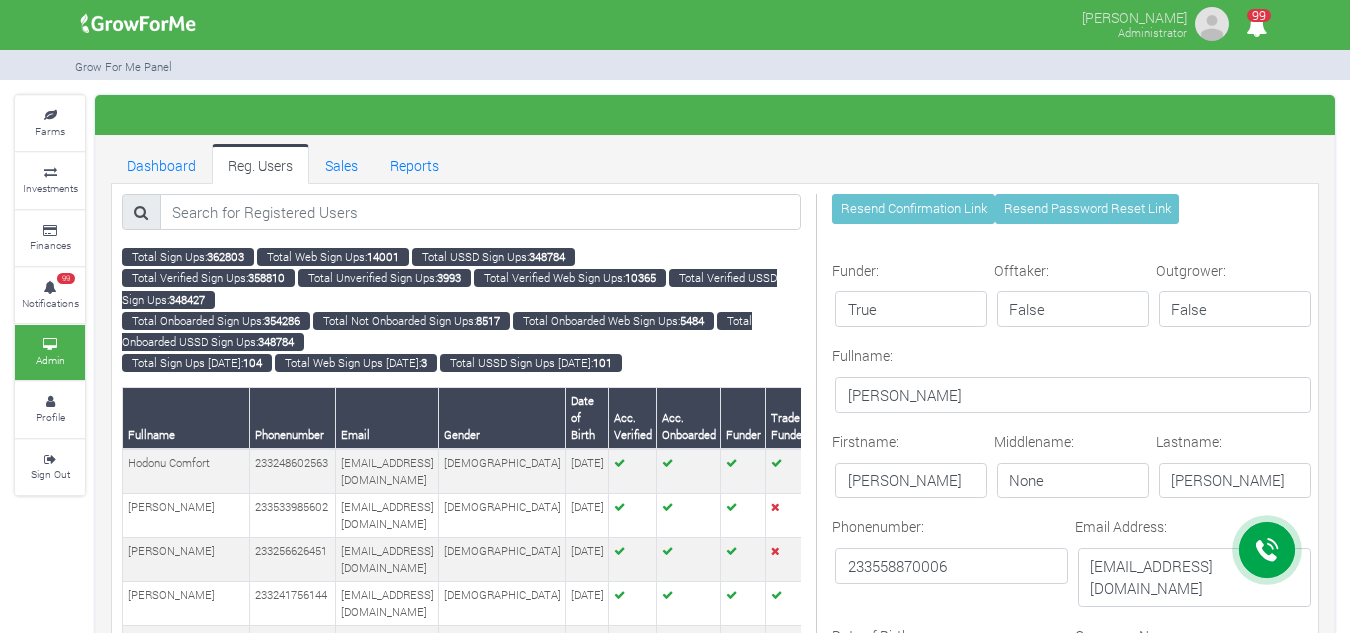 scroll, scrollTop: 259, scrollLeft: 0, axis: vertical 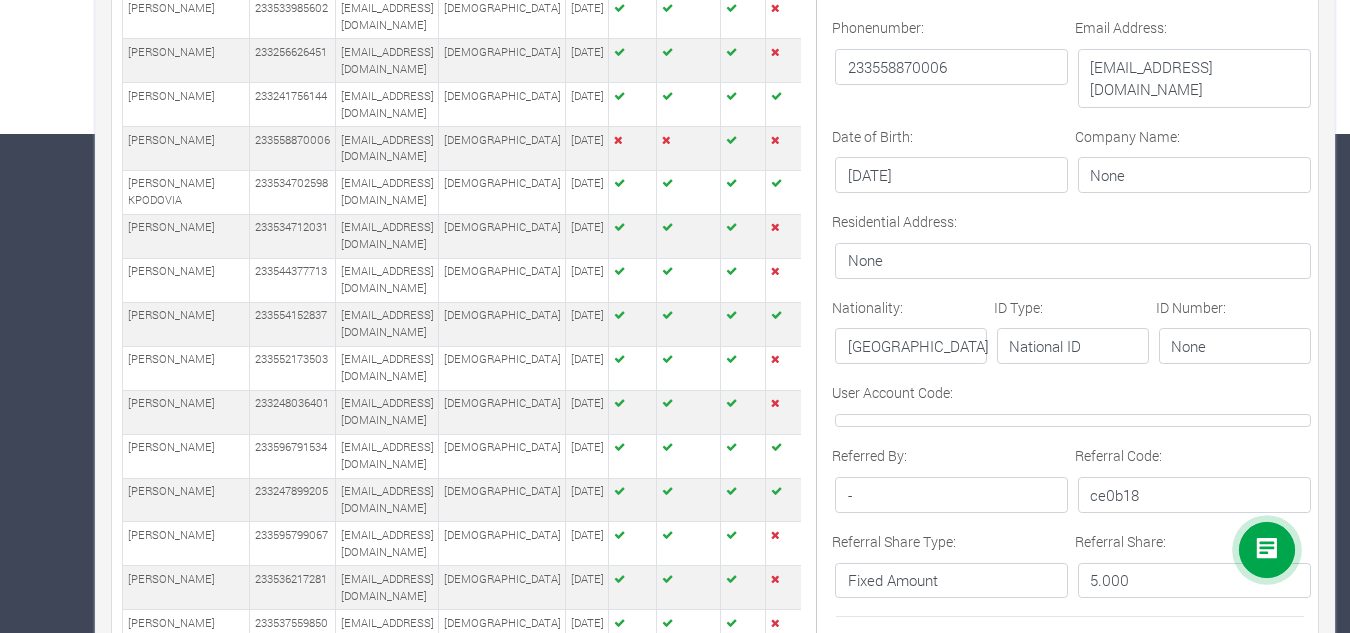 click on "-" at bounding box center [951, 495] 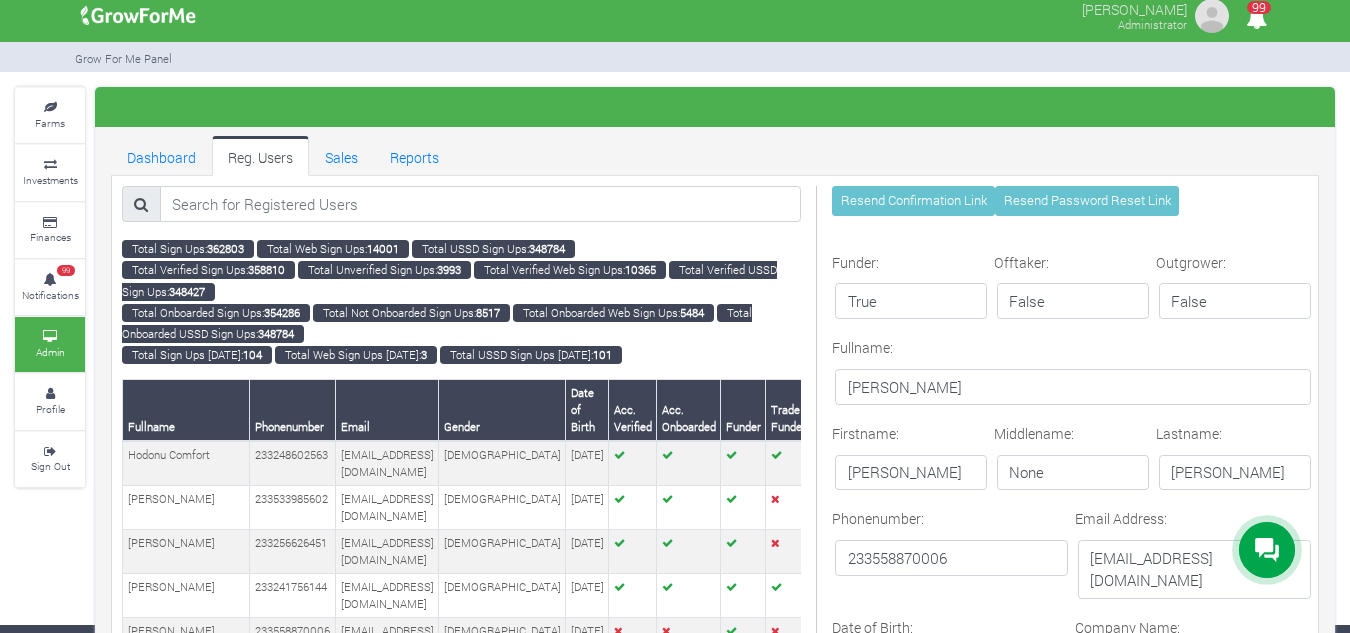 scroll, scrollTop: 0, scrollLeft: 0, axis: both 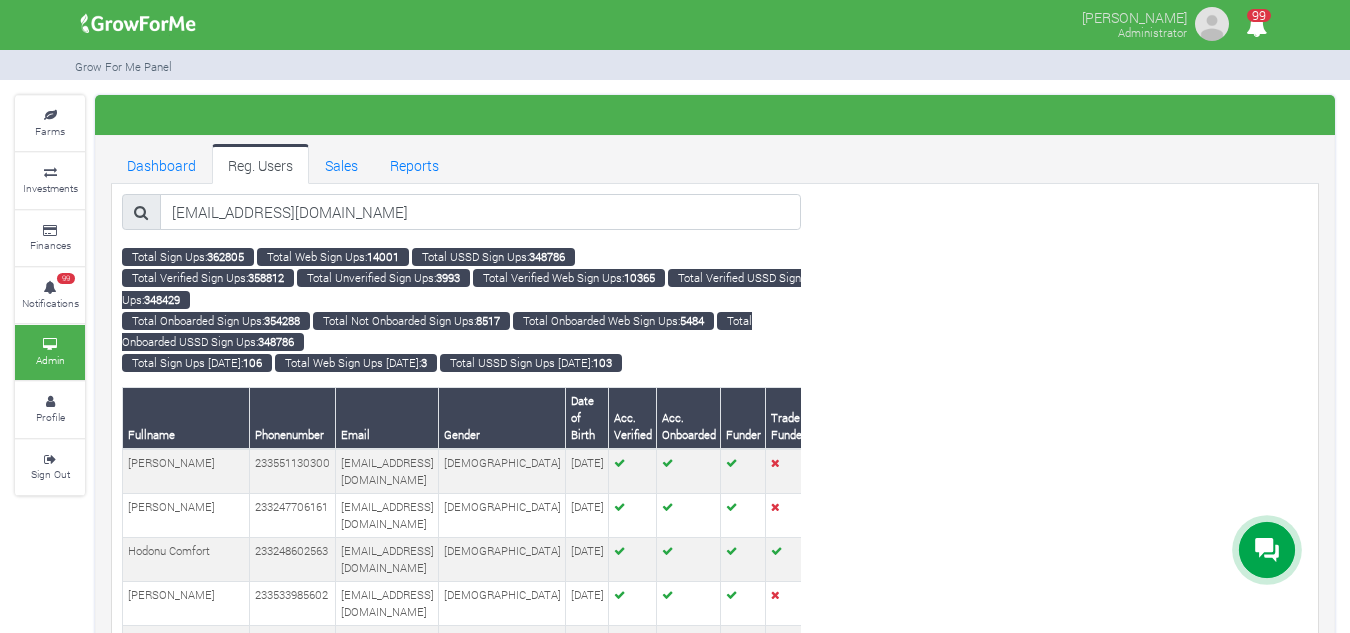 click on "Dashboard
Reg. Users
Sales
Reports" at bounding box center (715, 164) 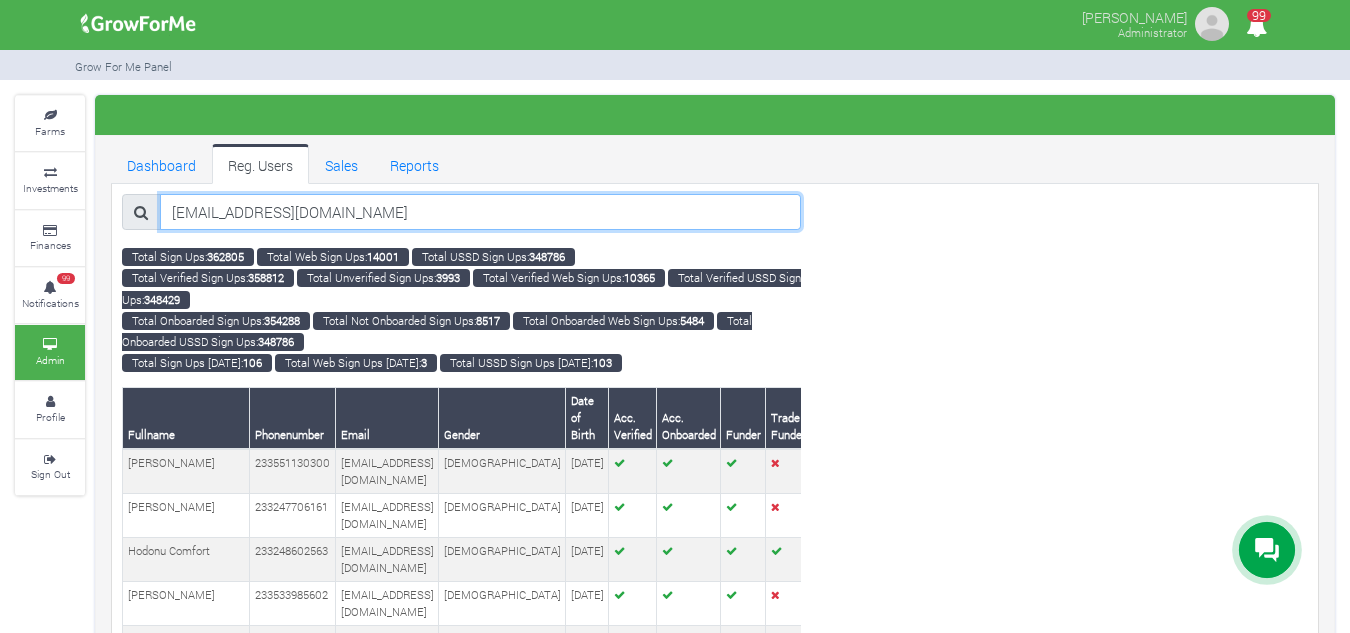 click on "[EMAIL_ADDRESS][DOMAIN_NAME]" at bounding box center (481, 212) 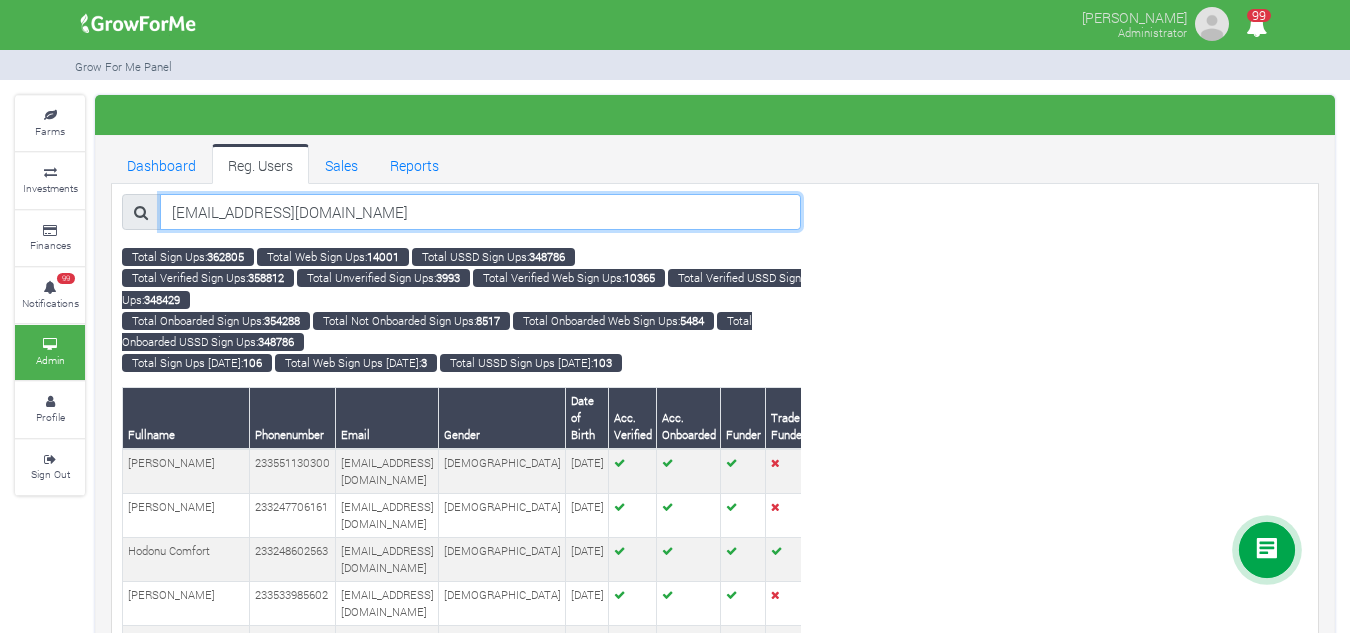 click on "[EMAIL_ADDRESS][DOMAIN_NAME]" at bounding box center (481, 212) 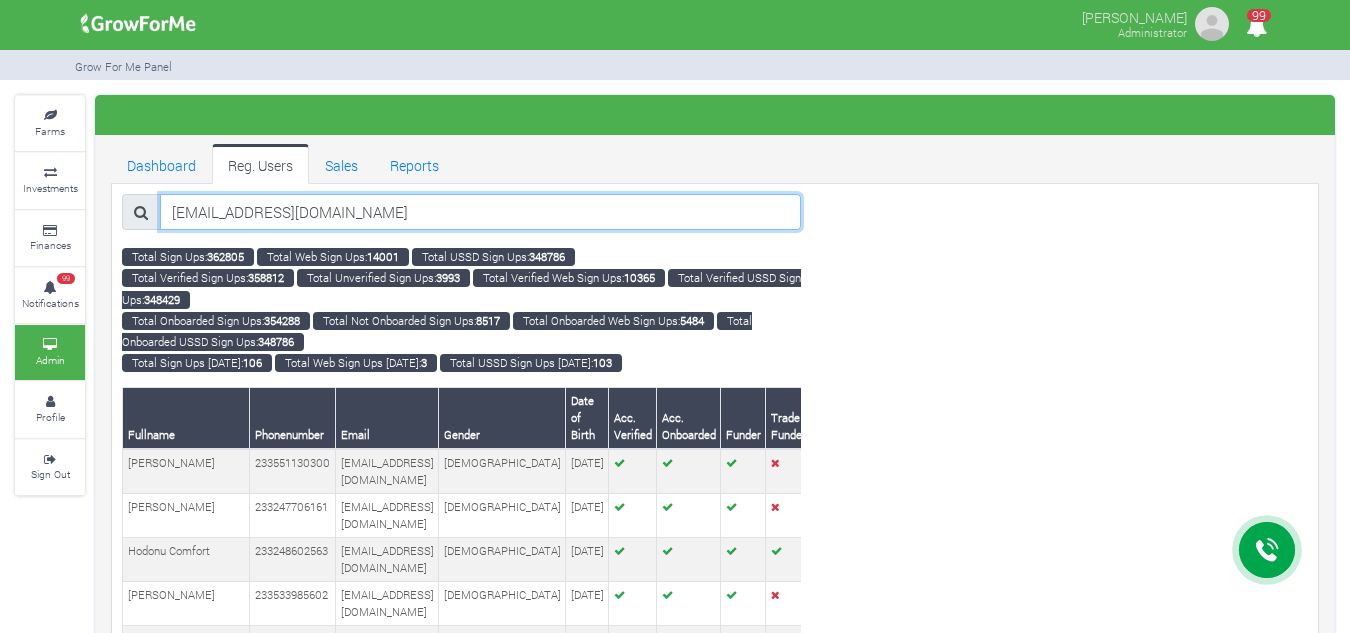 click on "[EMAIL_ADDRESS][DOMAIN_NAME]" at bounding box center [481, 212] 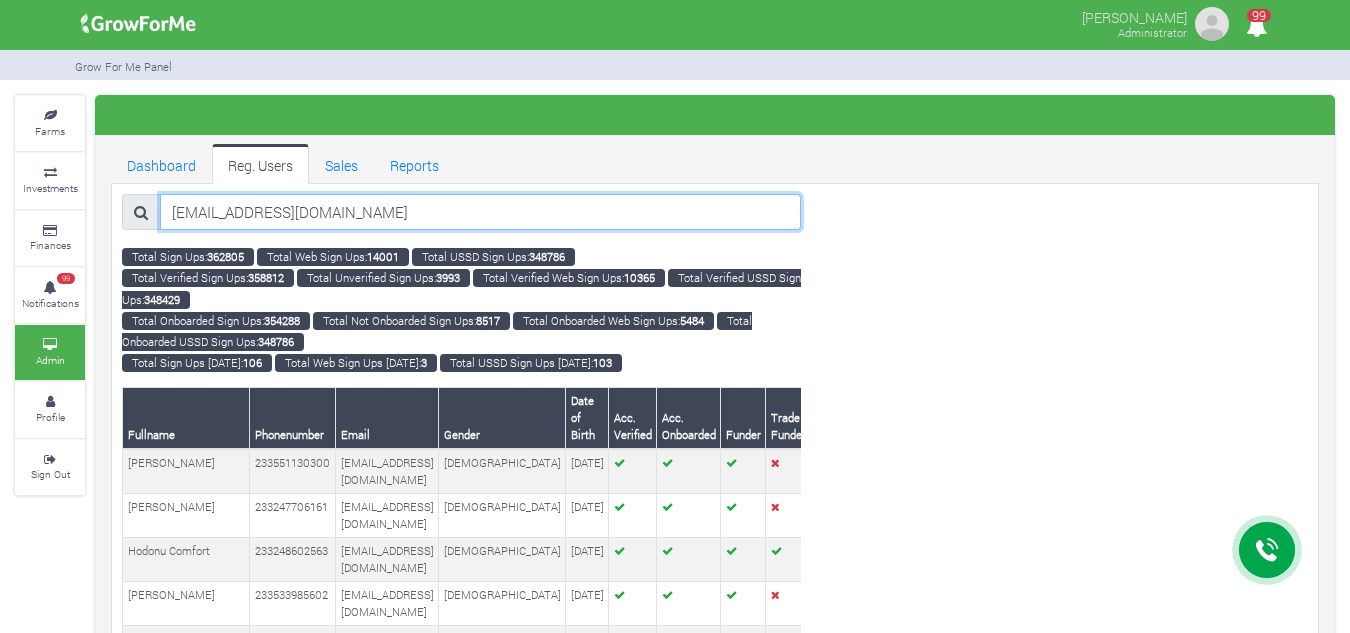 drag, startPoint x: 429, startPoint y: 213, endPoint x: 213, endPoint y: 224, distance: 216.2799 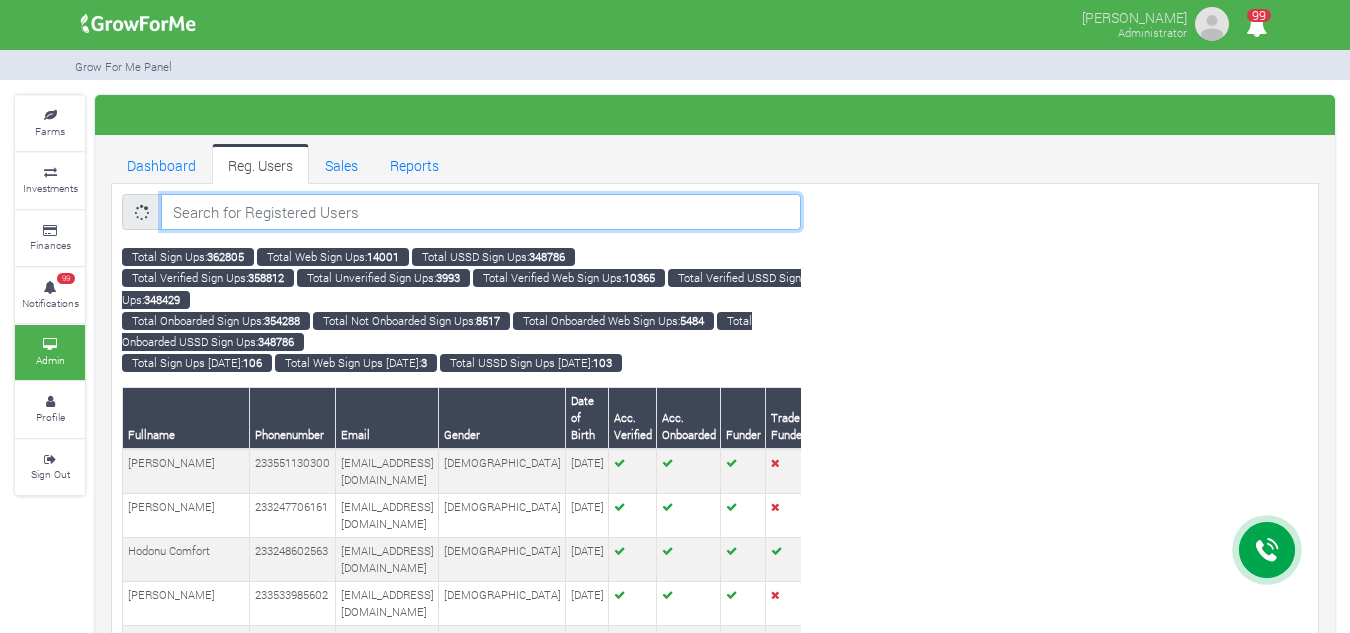 paste on "[EMAIL_ADDRESS][DOMAIN_NAME]" 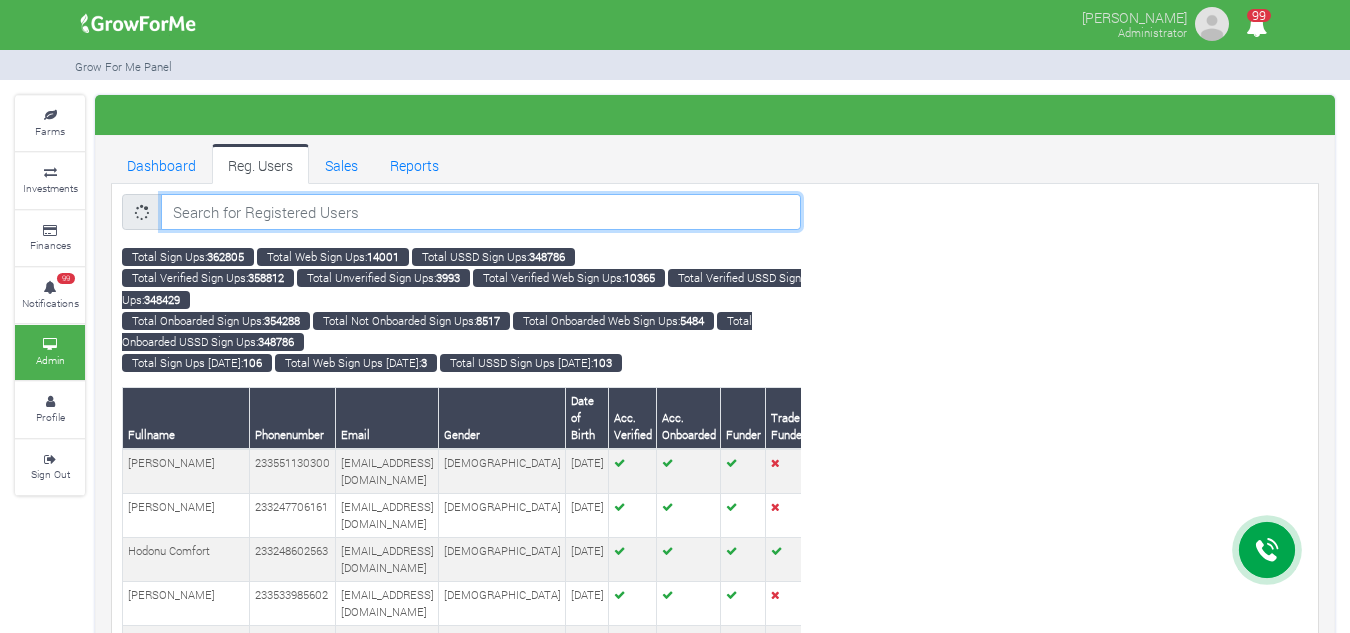 type on "[EMAIL_ADDRESS][DOMAIN_NAME]" 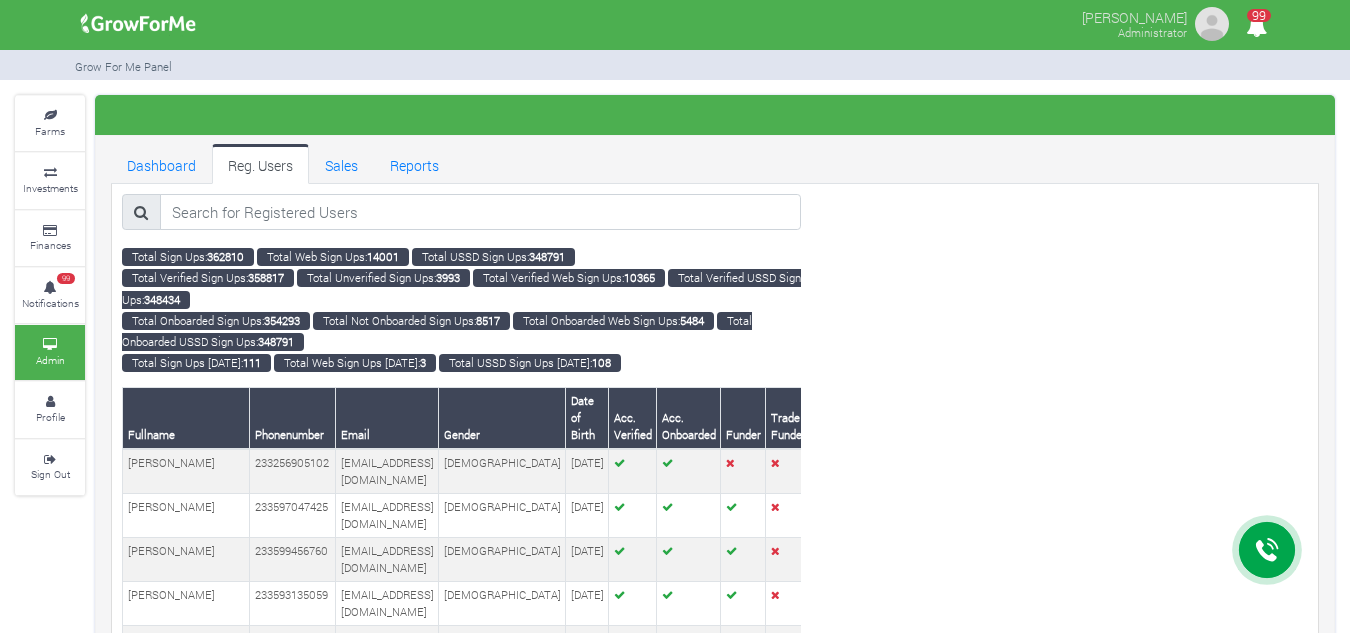 scroll, scrollTop: 0, scrollLeft: 0, axis: both 